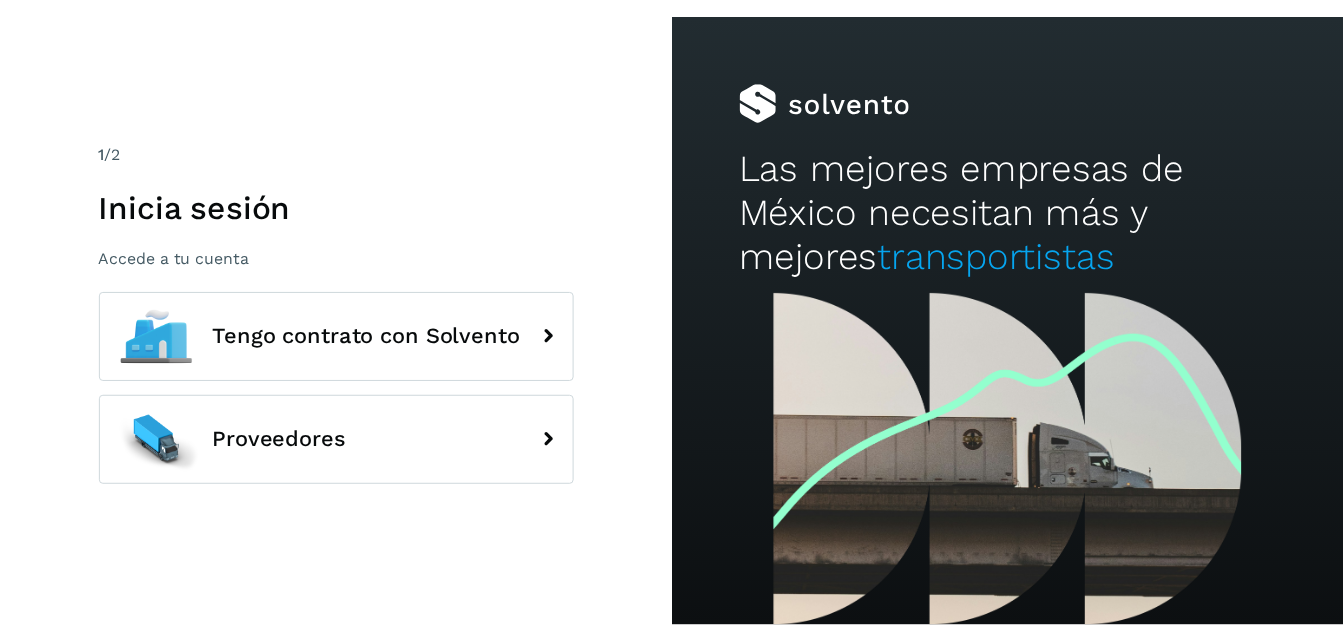 scroll, scrollTop: 0, scrollLeft: 0, axis: both 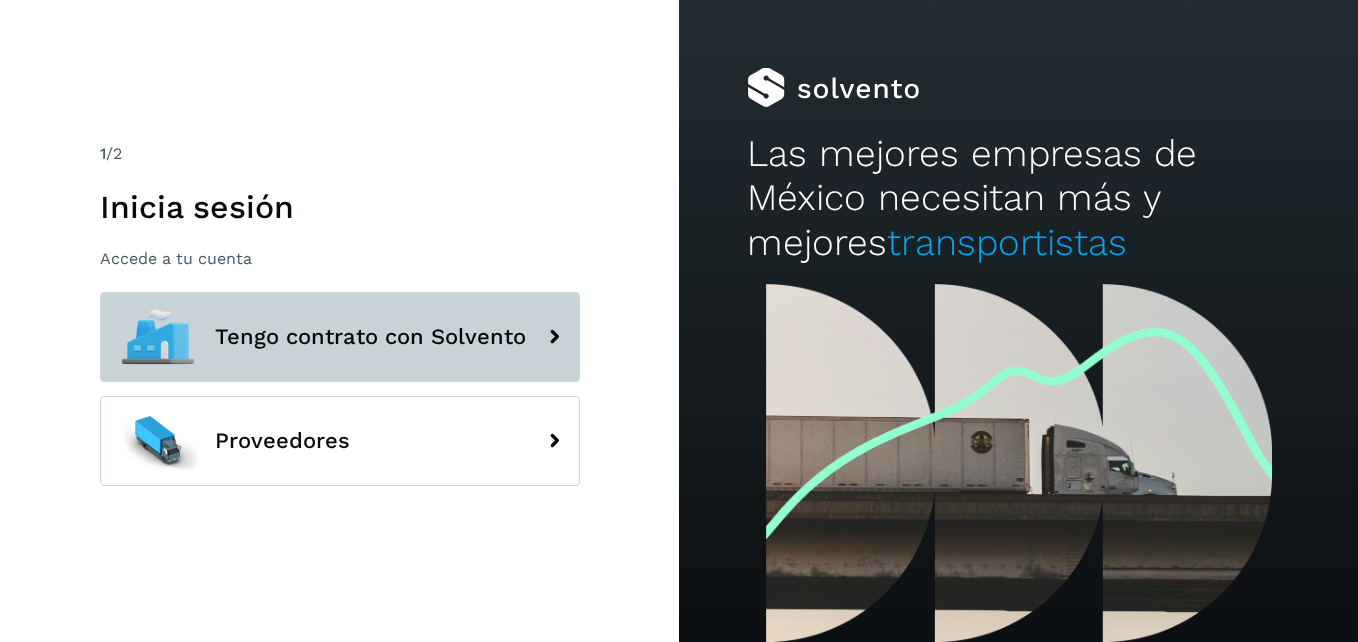 click on "Tengo contrato con Solvento" 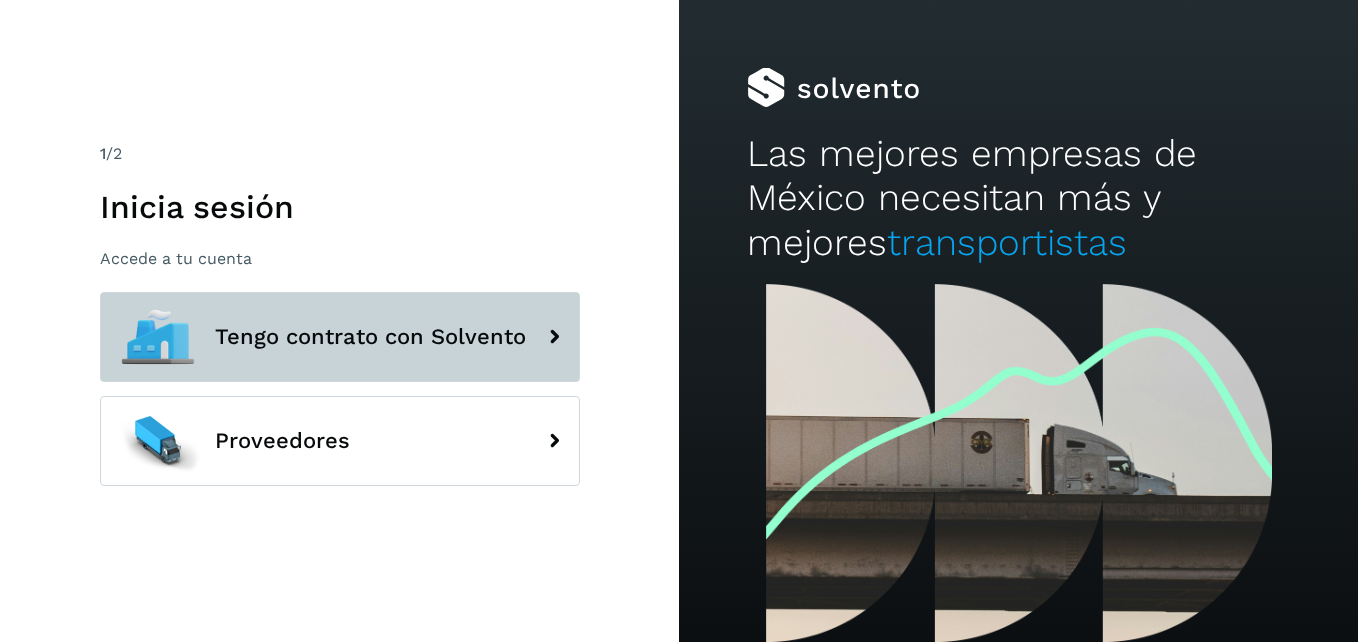 click on "Tengo contrato con Solvento" 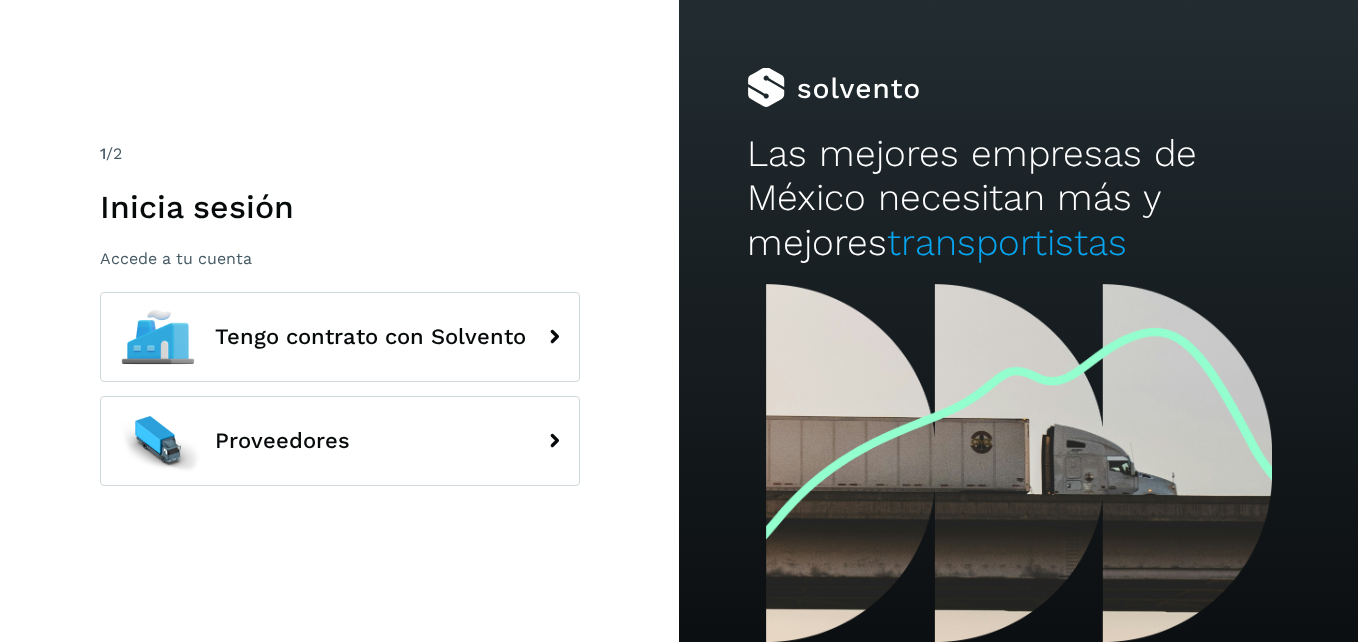 click on "Tengo contrato con Solvento" at bounding box center [340, 340] 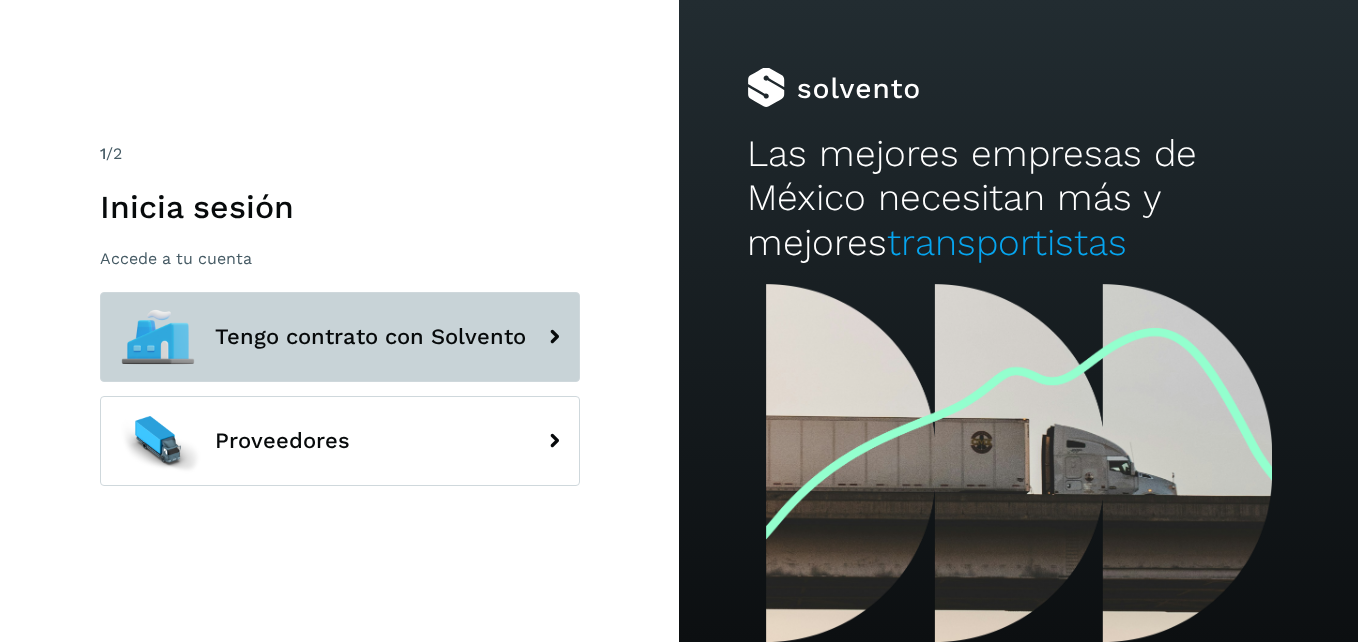 click on "Tengo contrato con Solvento" at bounding box center (340, 337) 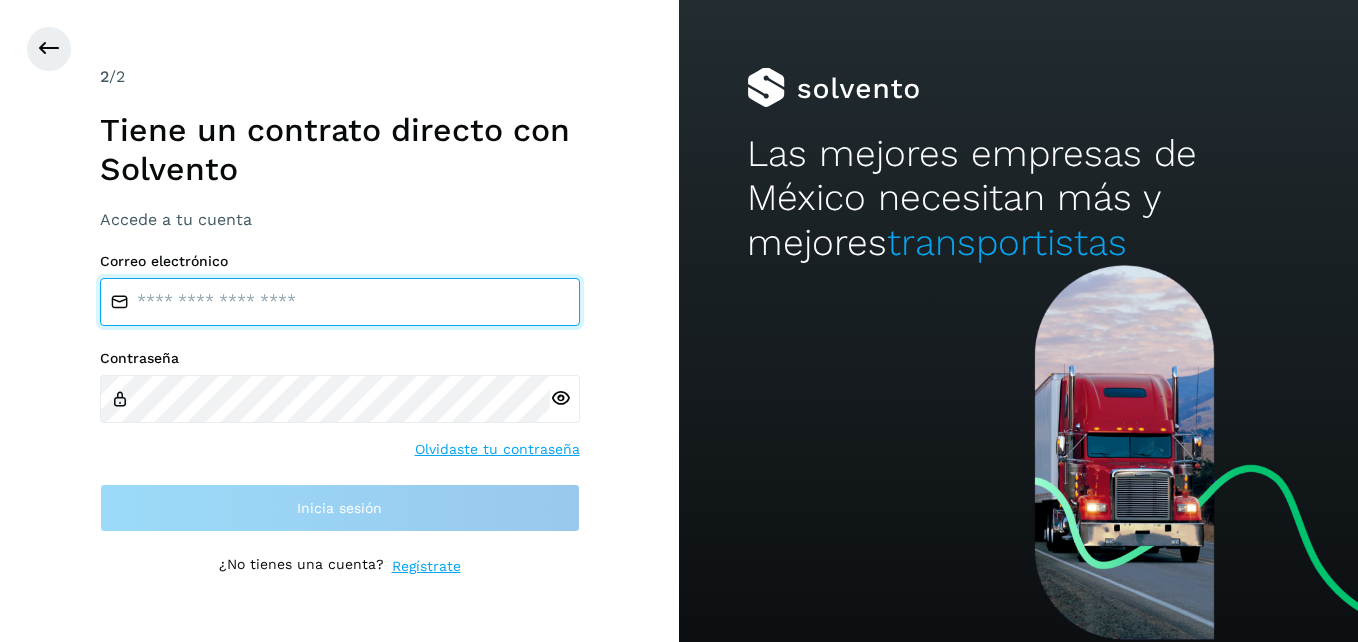 type on "**********" 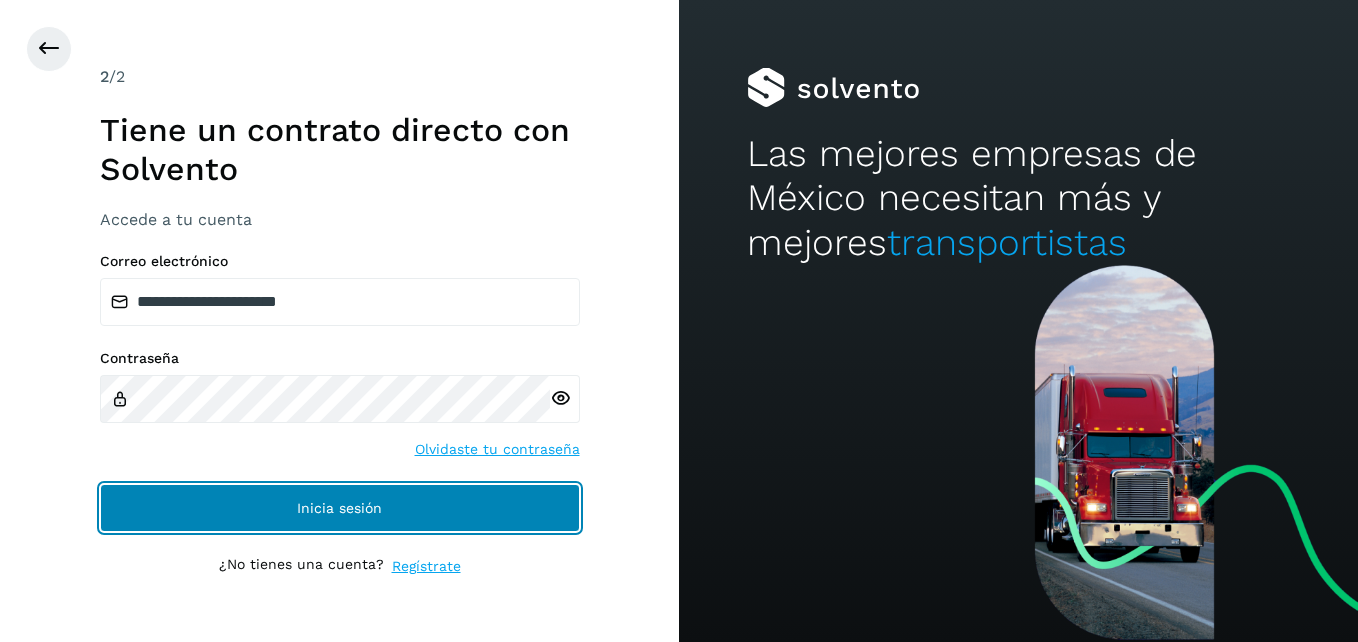 click on "Inicia sesión" at bounding box center [340, 508] 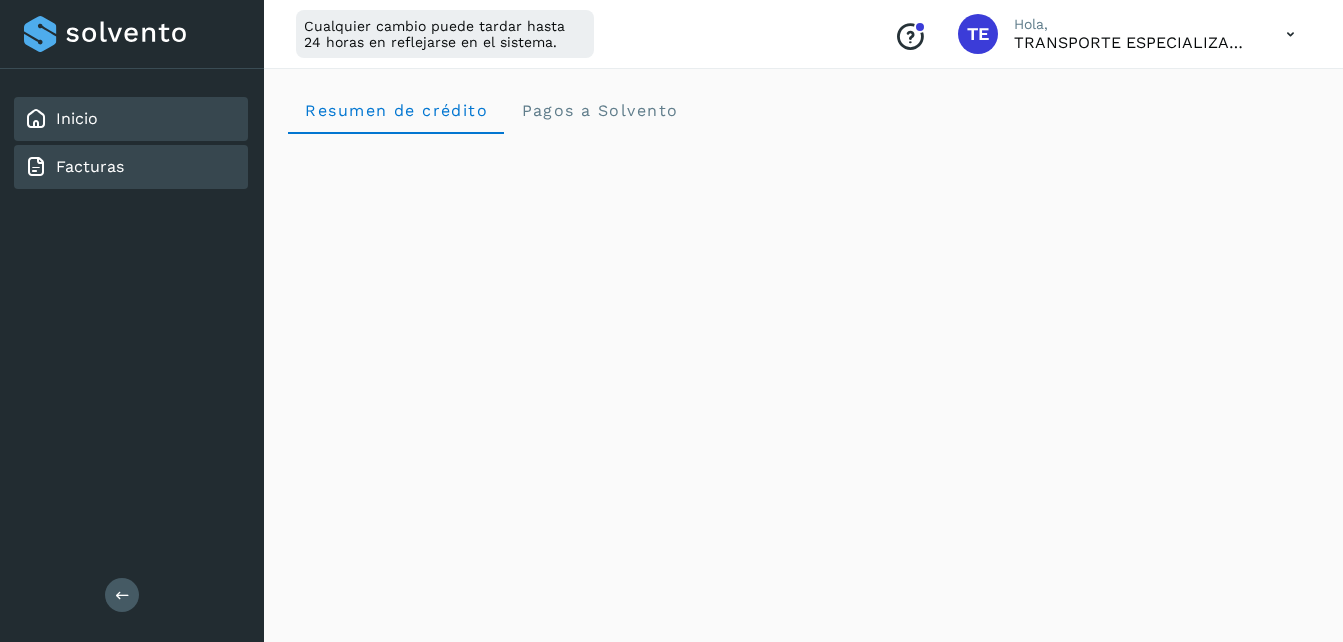 click on "Facturas" 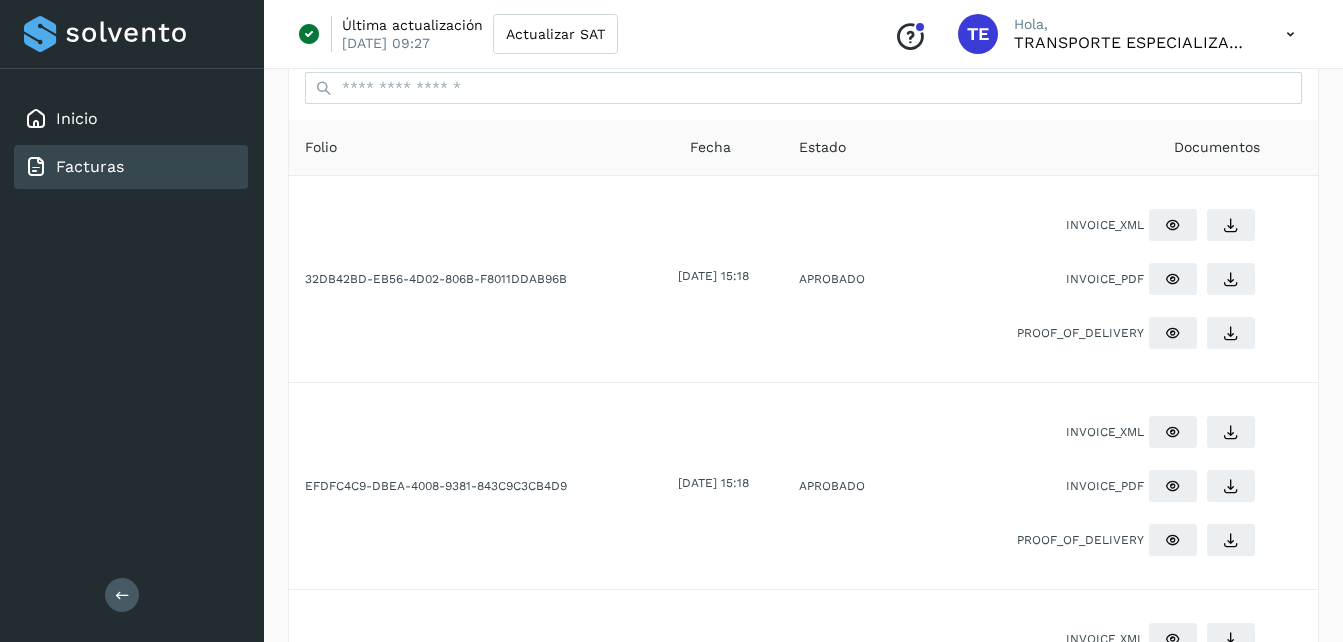 scroll, scrollTop: 0, scrollLeft: 0, axis: both 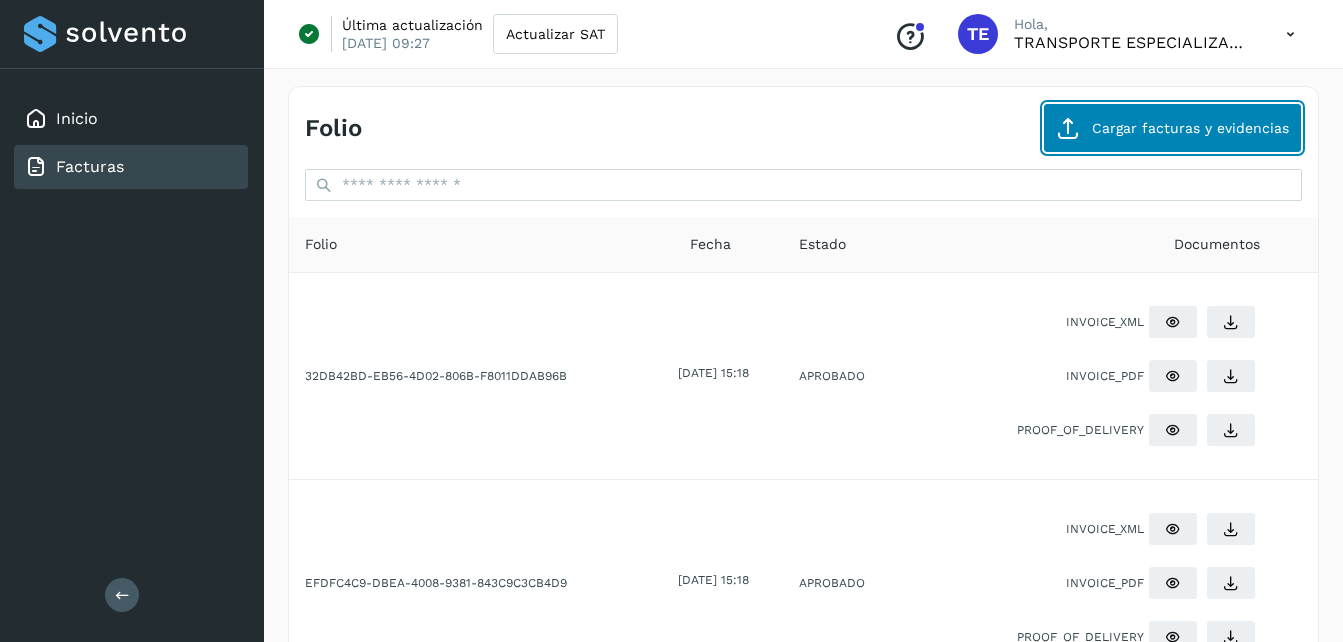 click on "Cargar facturas y evidencias" at bounding box center (1172, 128) 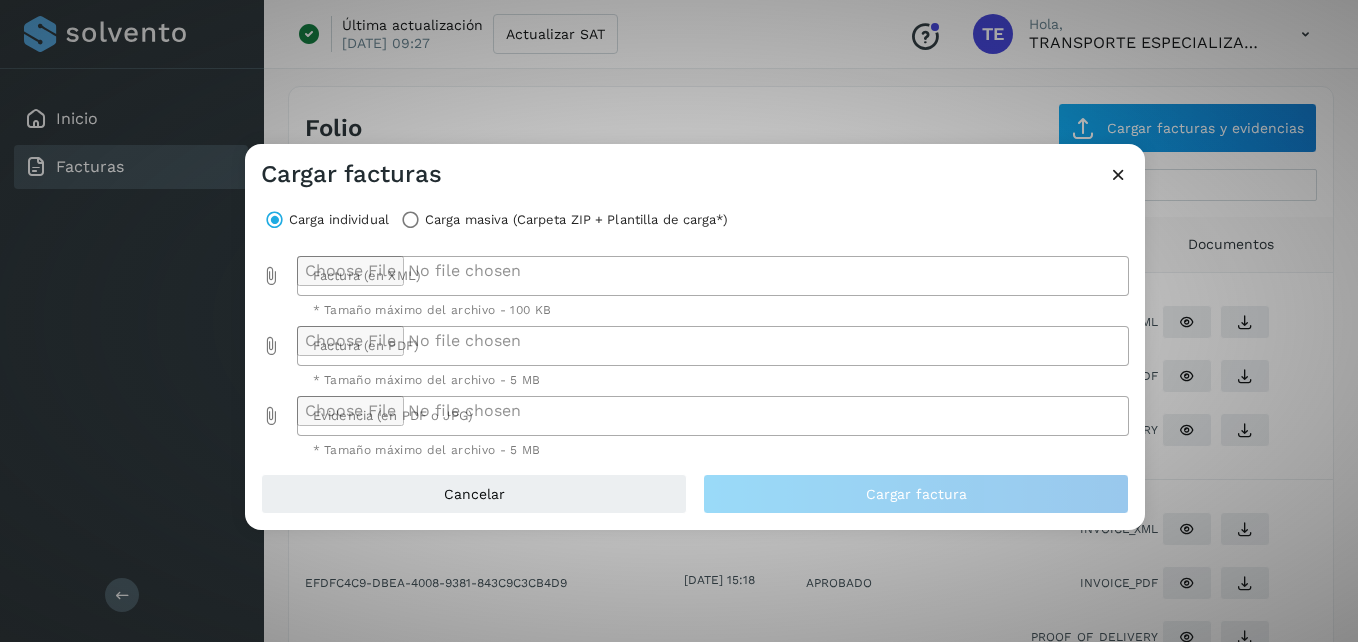 click 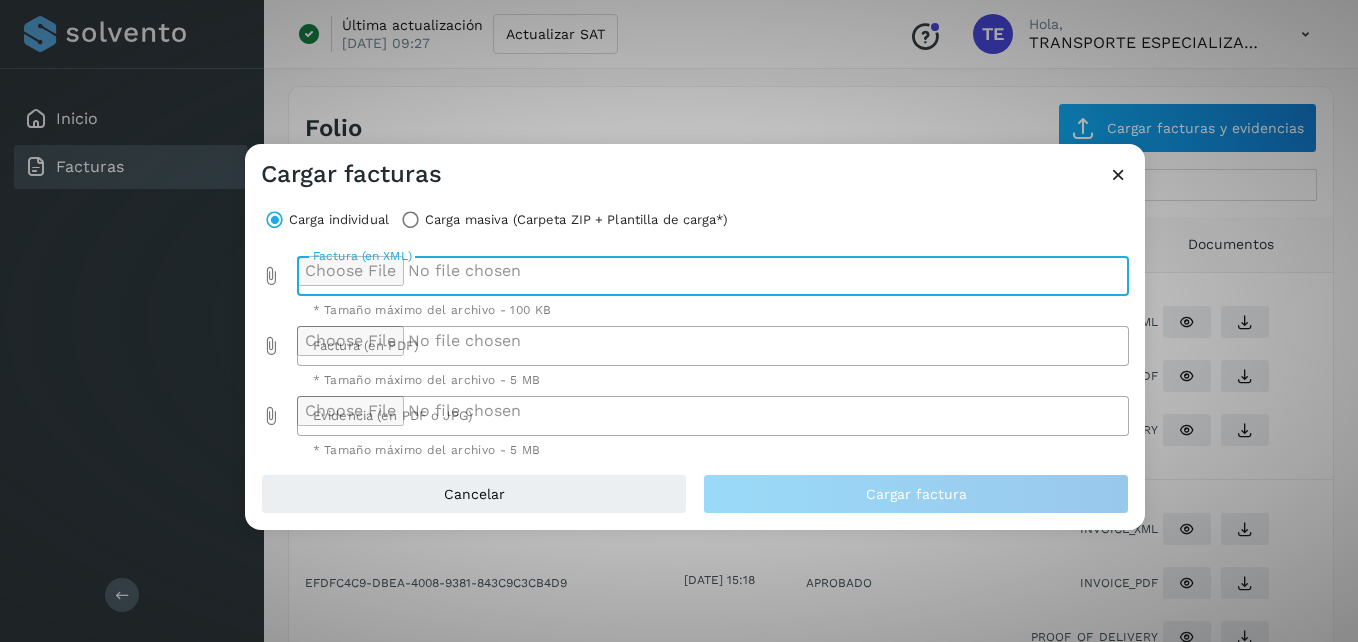 click 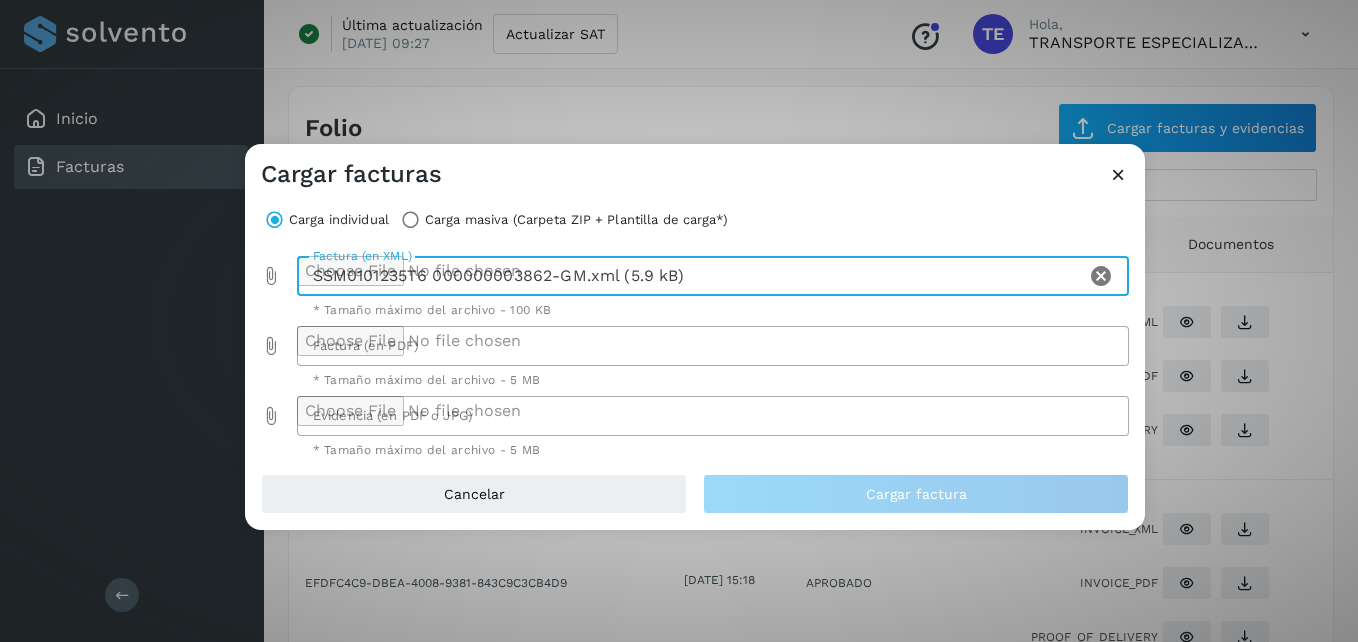 click 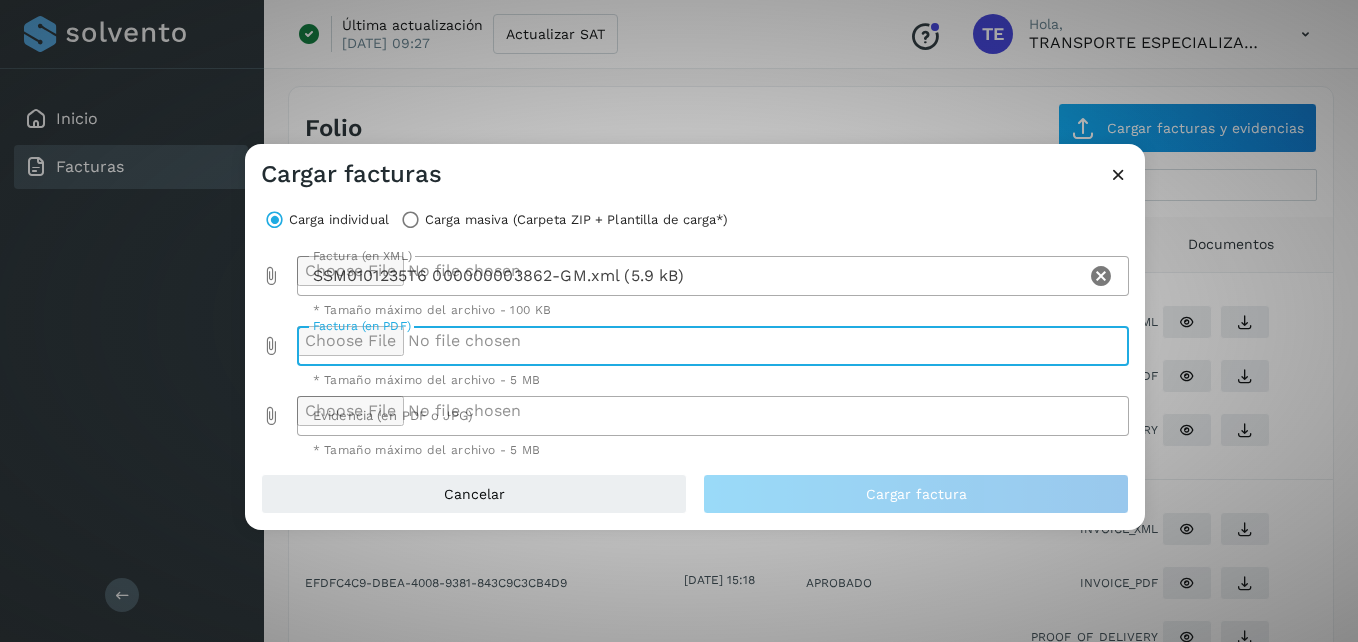 type on "**********" 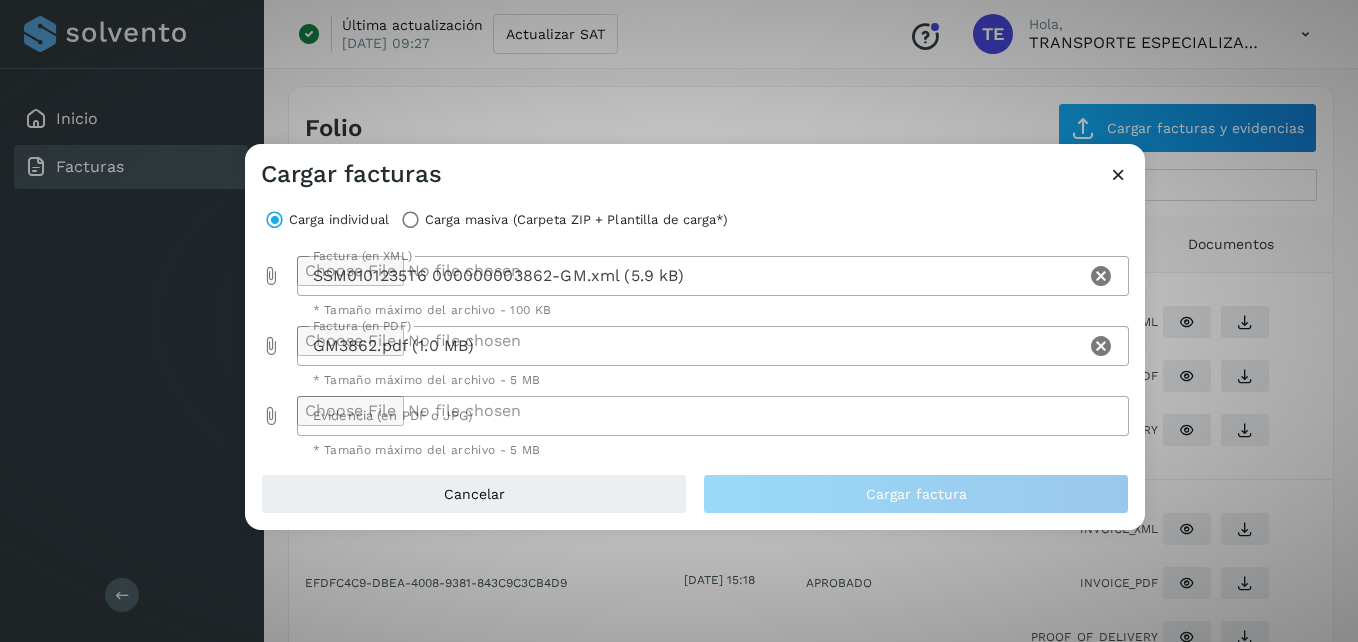 click 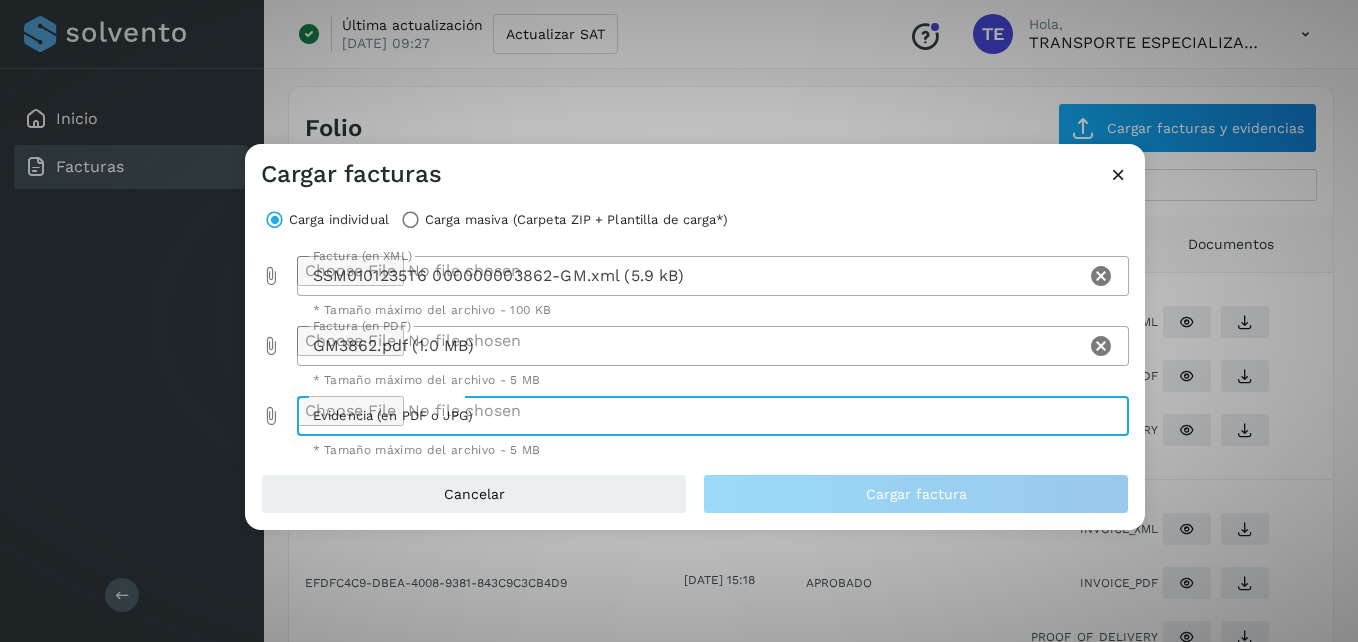 type on "**********" 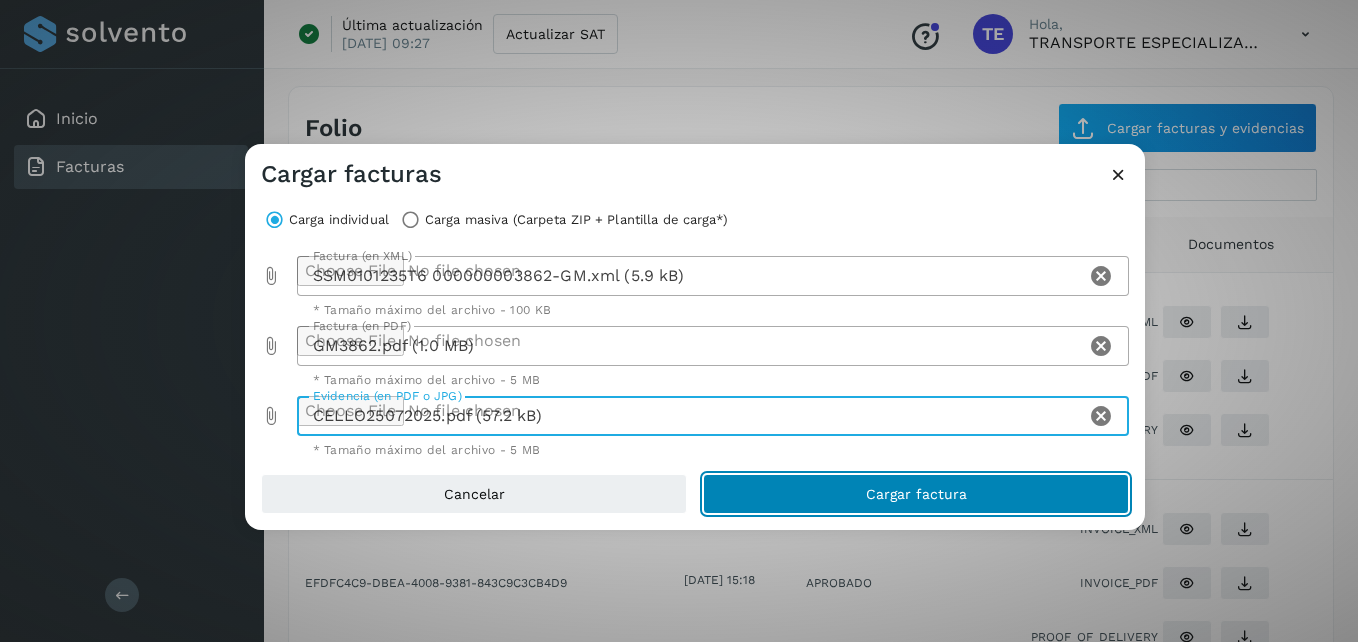 click on "Cargar factura" 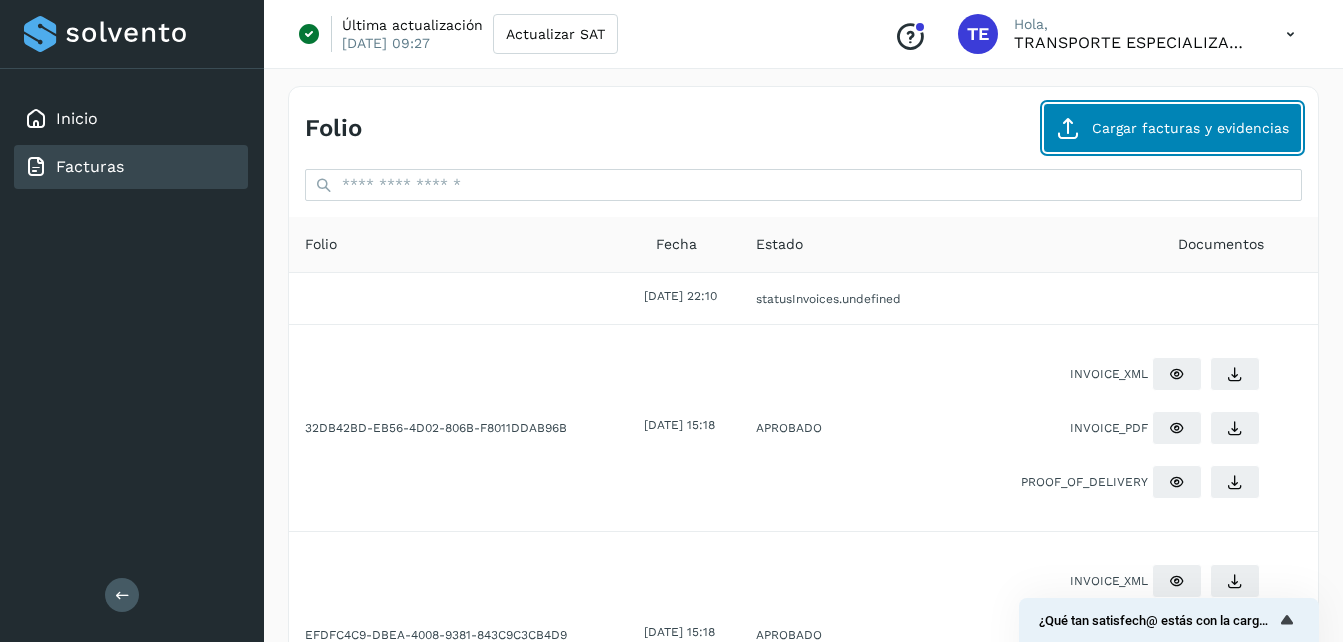 click on "Cargar facturas y evidencias" at bounding box center [1172, 128] 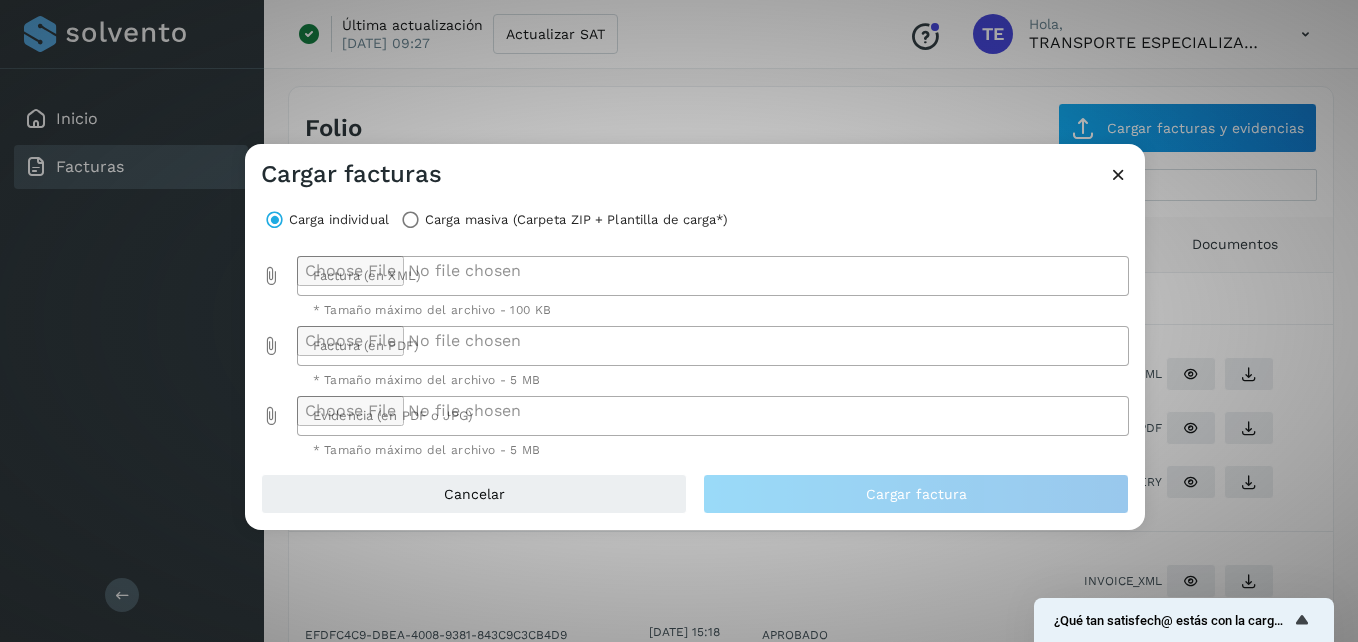 click 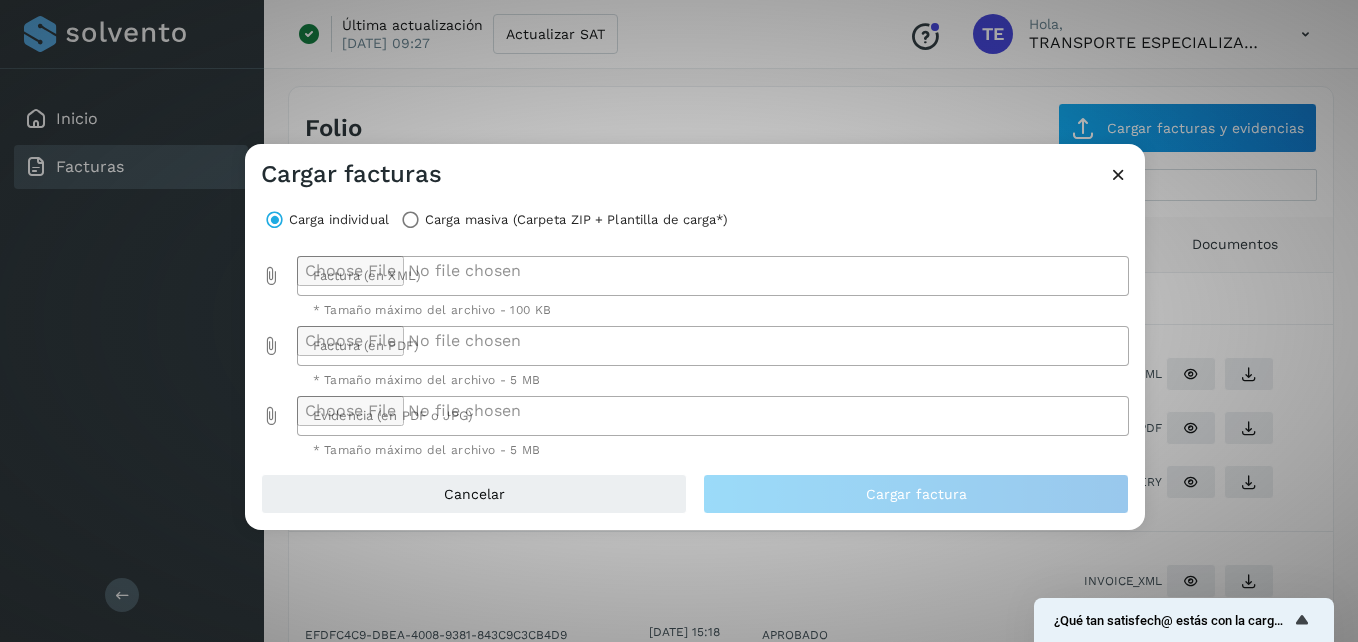 click on "* Tamaño máximo del archivo - 100 KB" at bounding box center [713, 307] 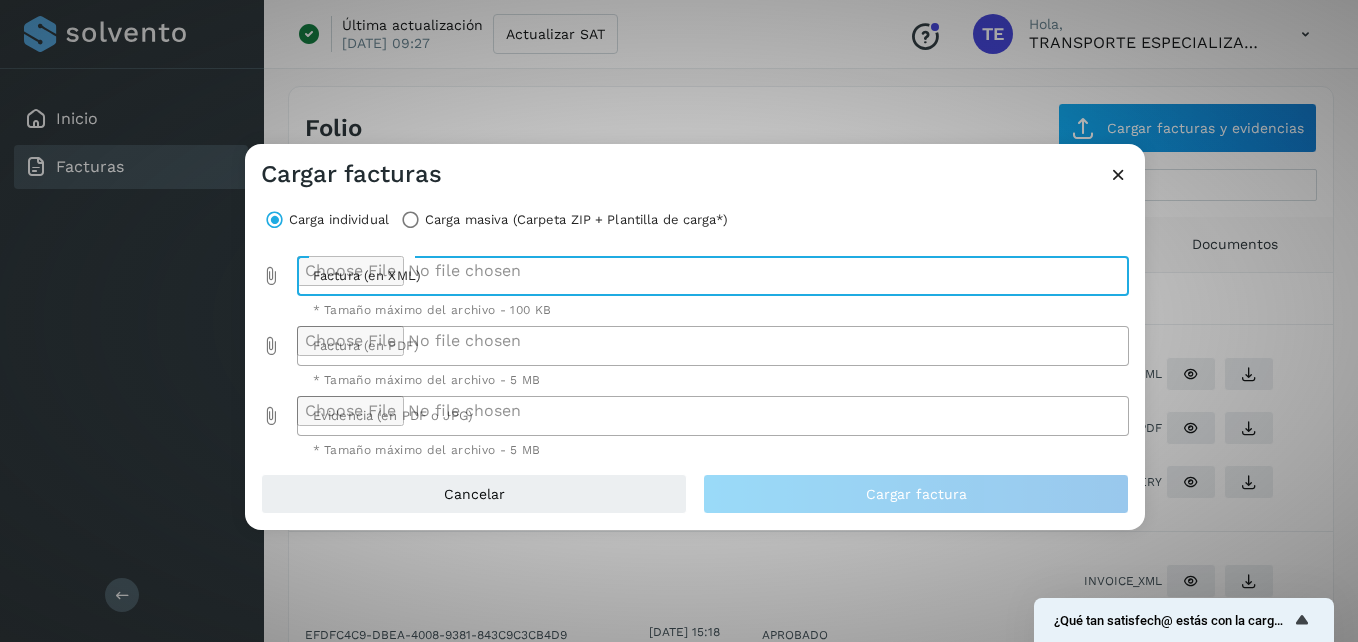 type on "**********" 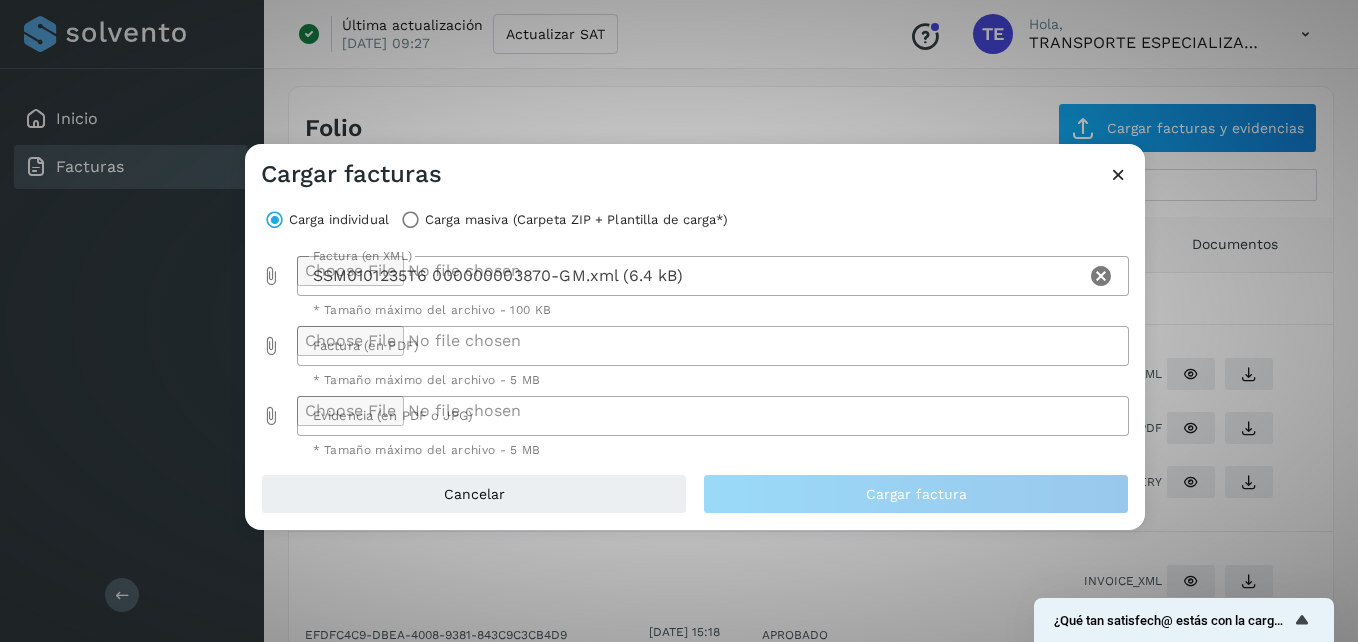 click 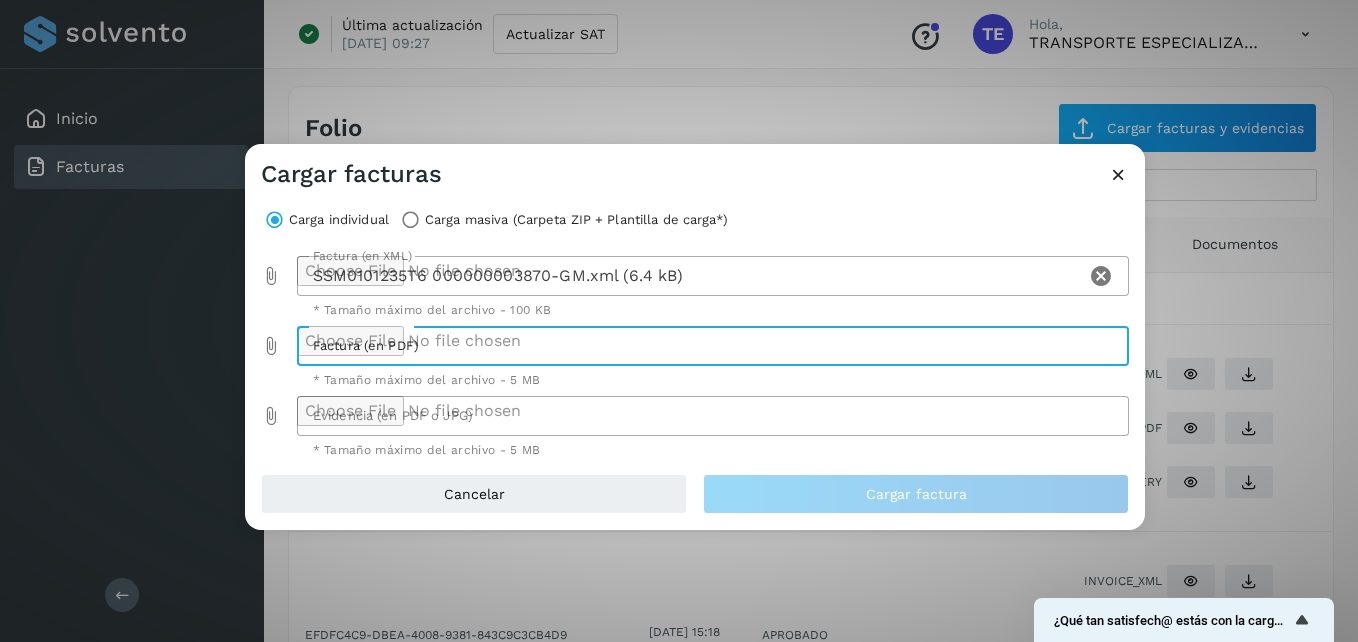 type on "**********" 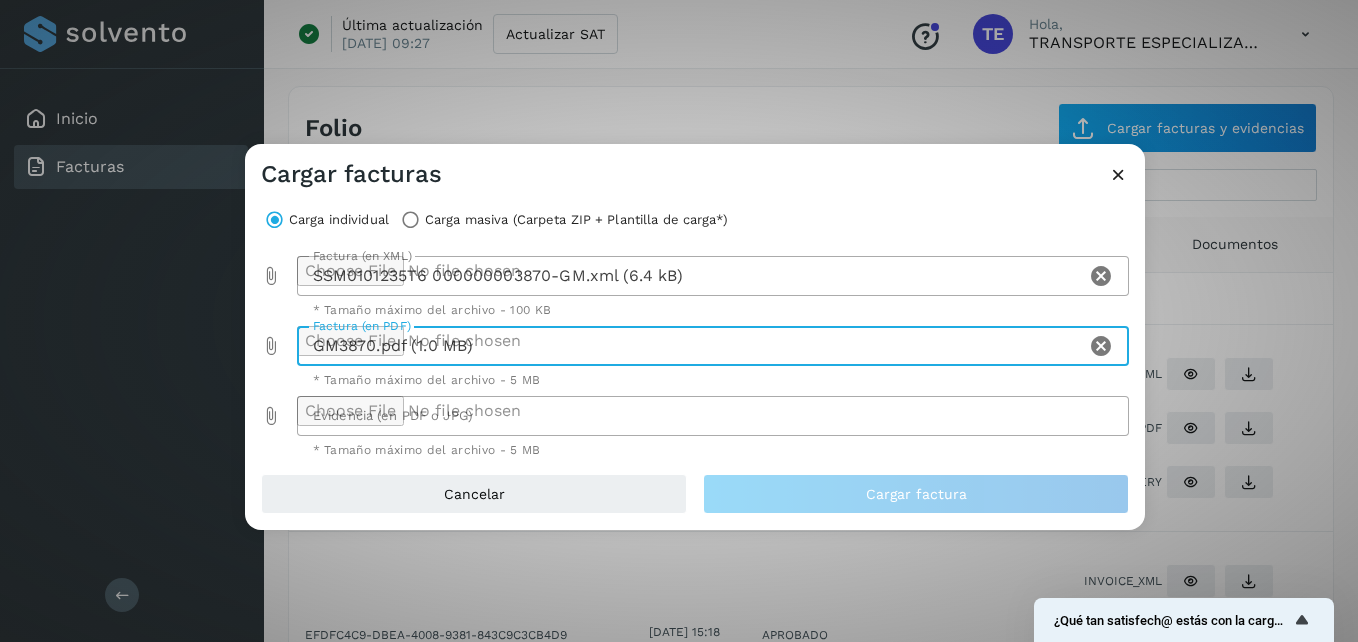 click 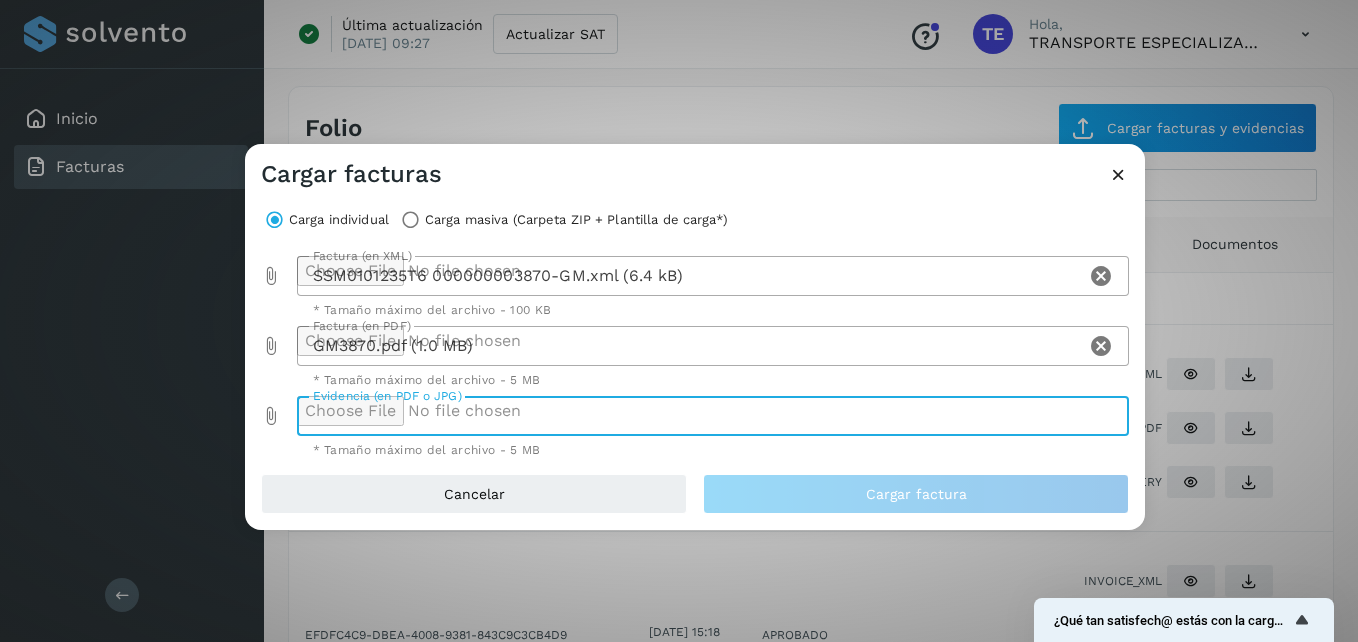 type on "**********" 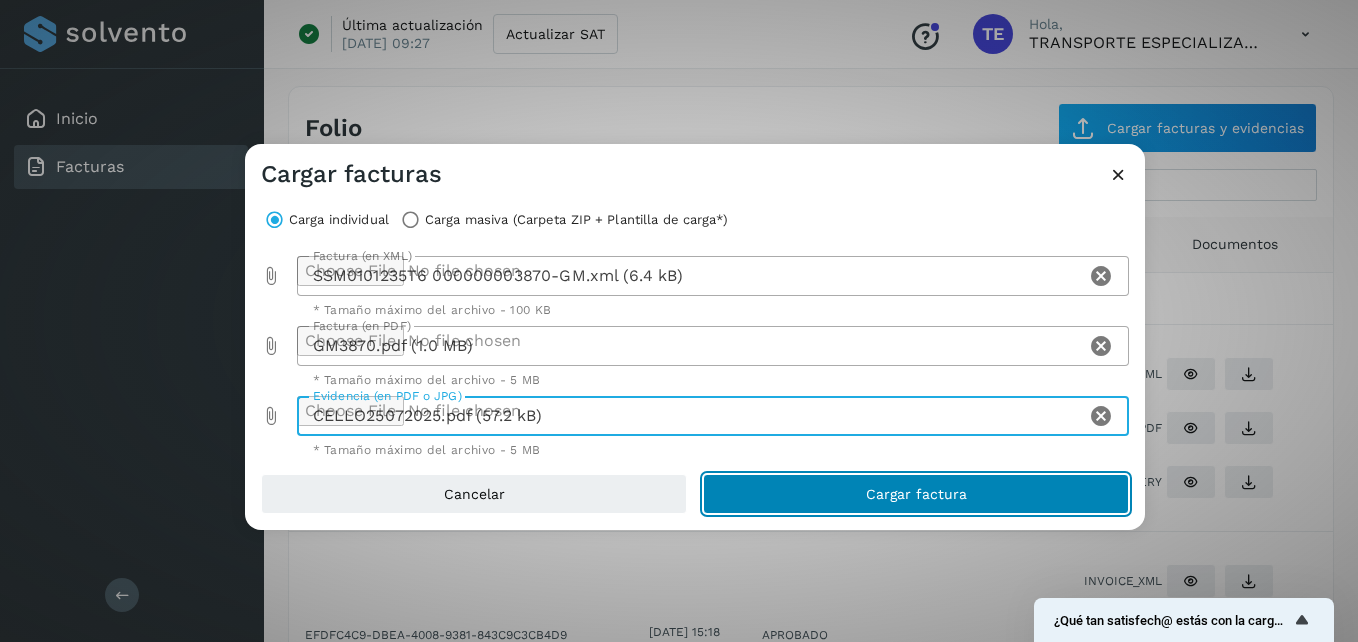 click on "Cargar factura" 